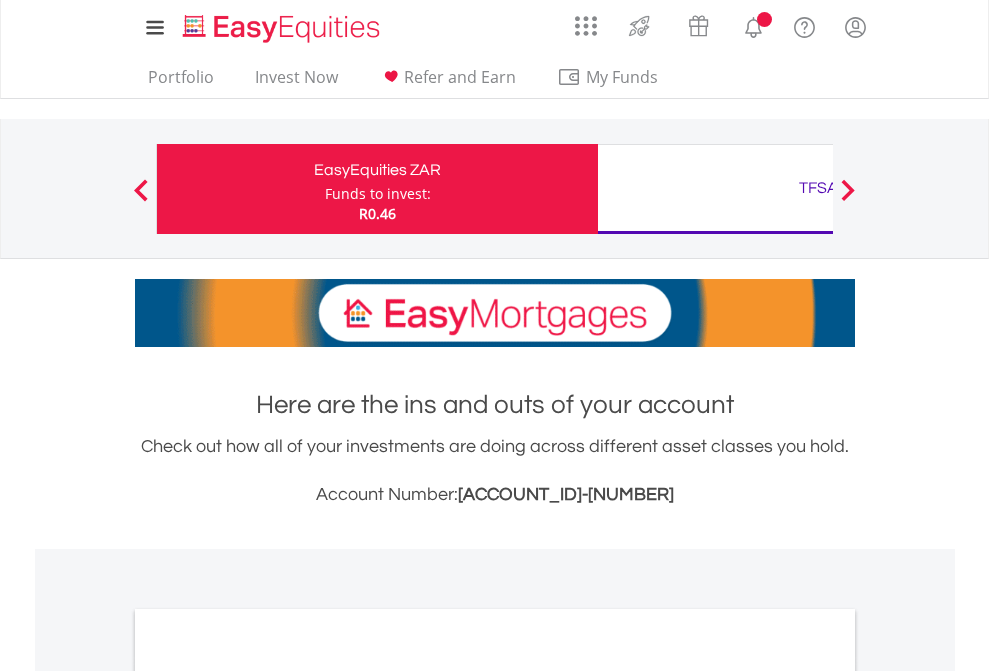 scroll, scrollTop: 0, scrollLeft: 0, axis: both 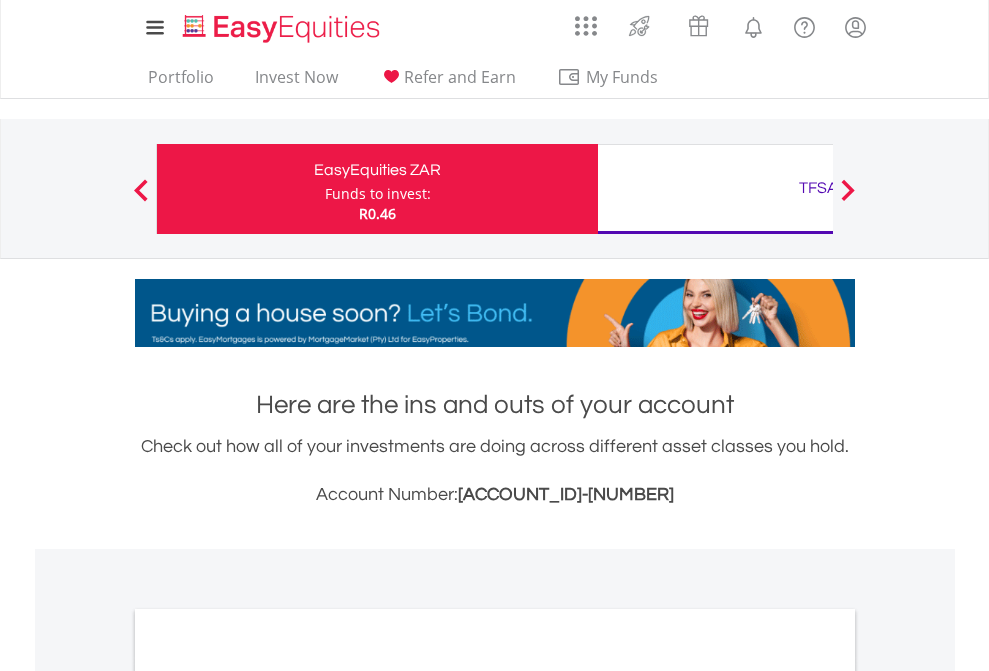 click on "Funds to invest:" at bounding box center [378, 194] 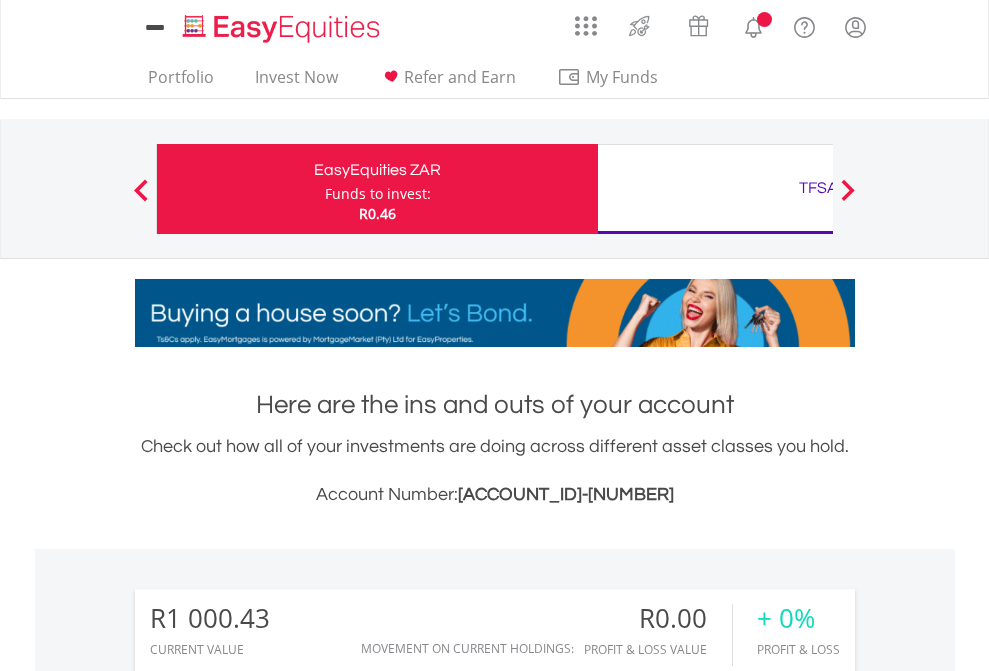 scroll, scrollTop: 0, scrollLeft: 0, axis: both 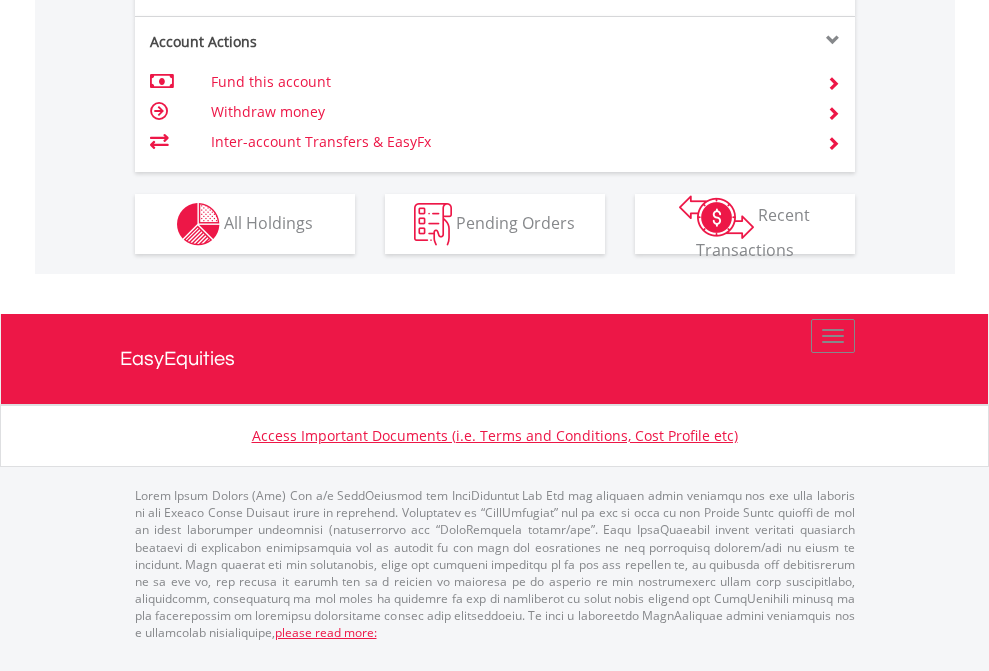 click on "Investment types" at bounding box center (706, -337) 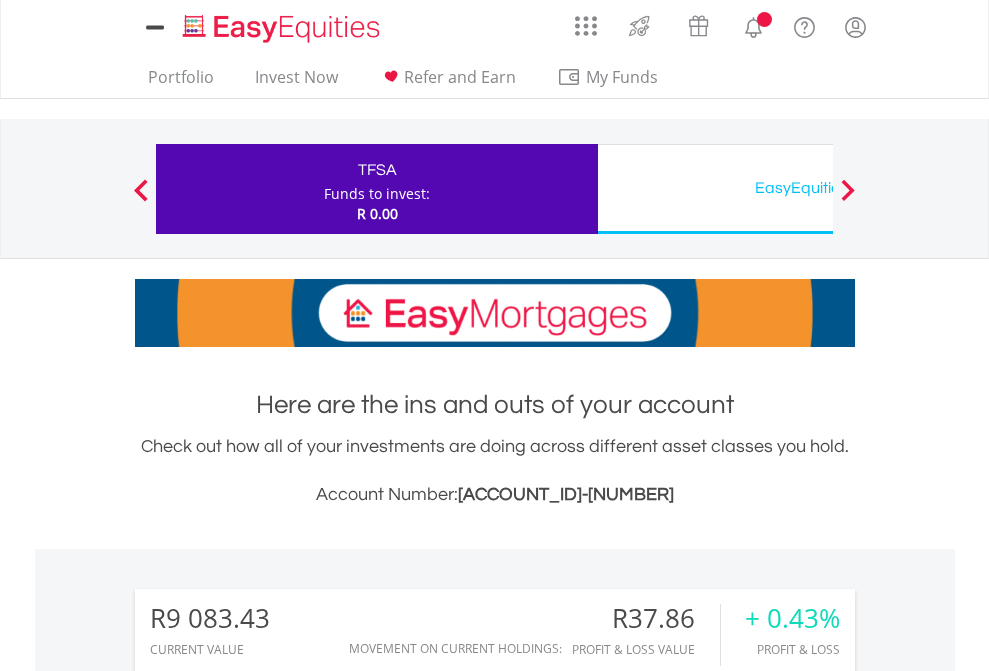 scroll, scrollTop: 0, scrollLeft: 0, axis: both 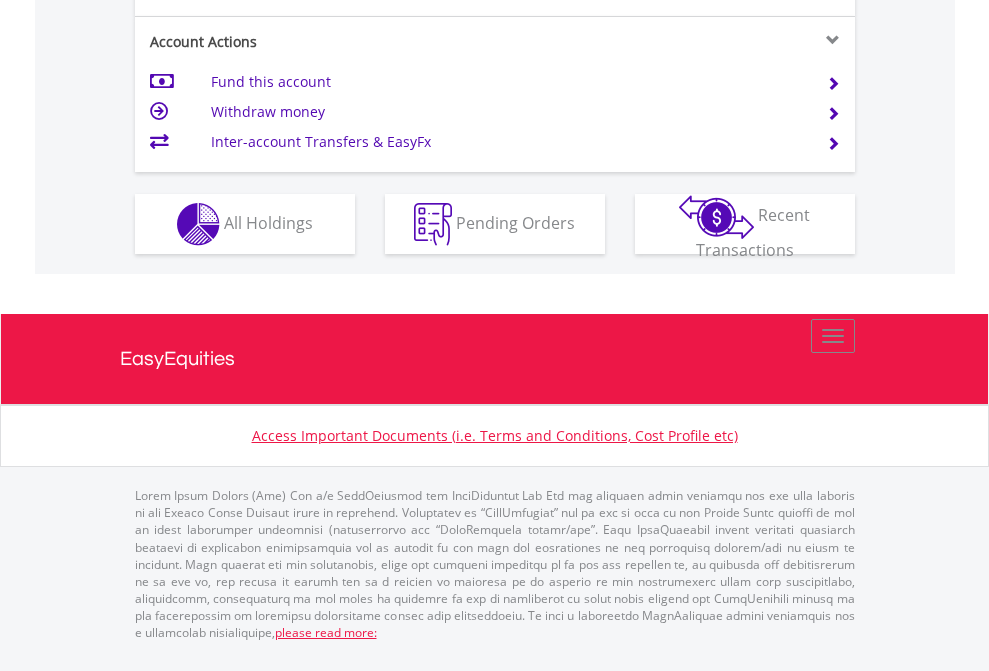 click on "Investment types" at bounding box center [706, -337] 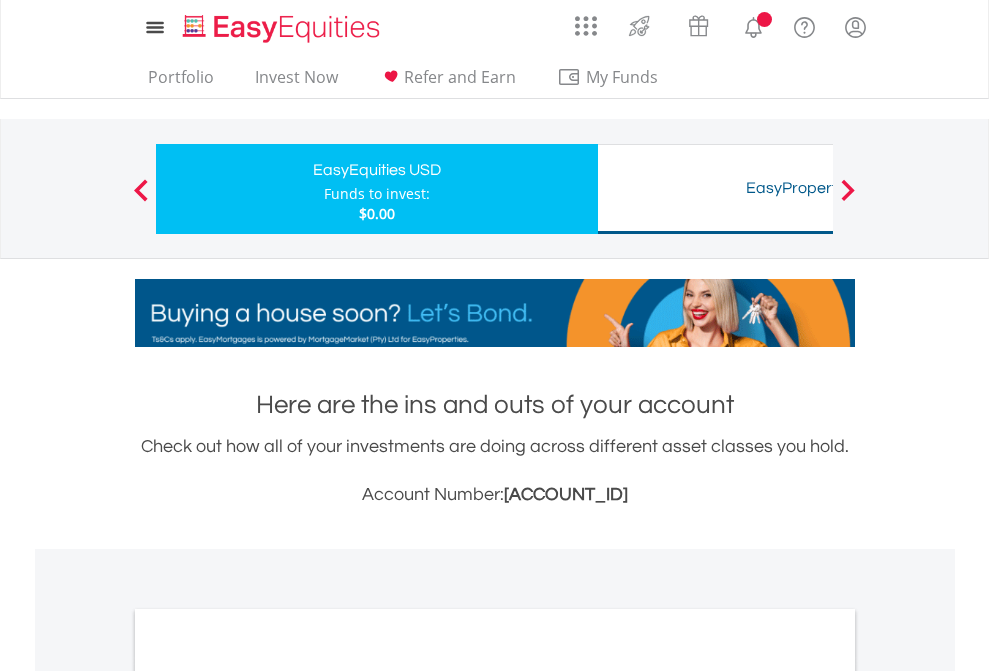 scroll, scrollTop: 0, scrollLeft: 0, axis: both 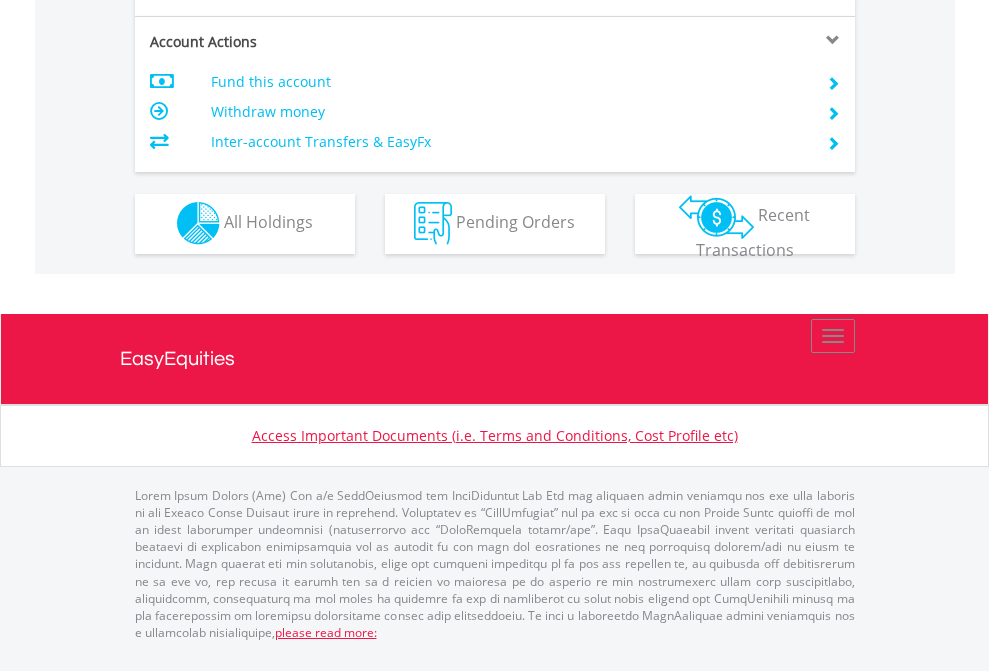 click on "Investment types" at bounding box center (706, -353) 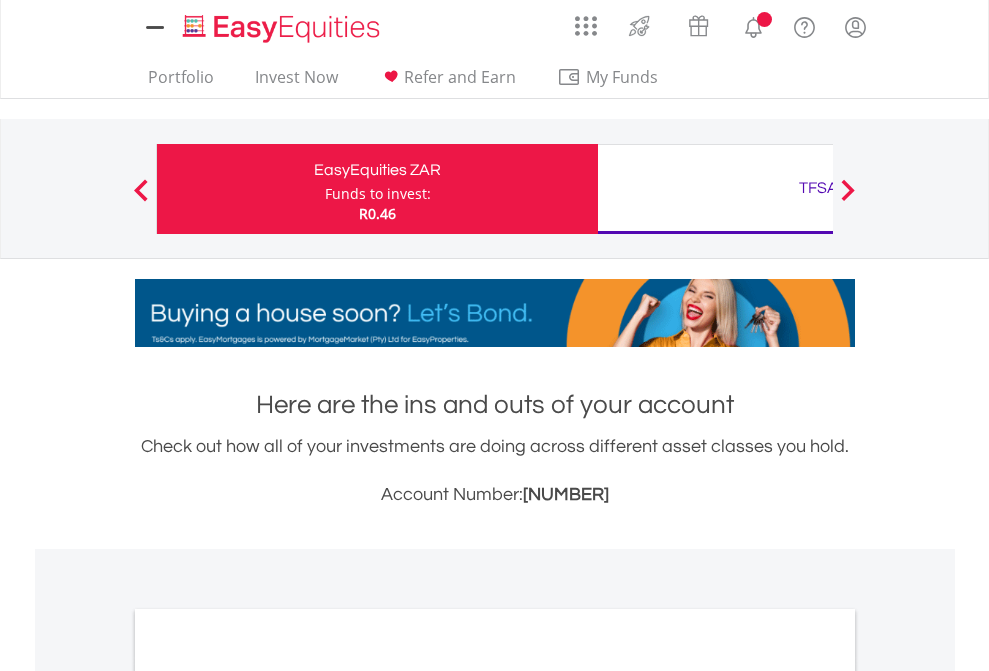 click on "All Holdings" at bounding box center (268, 1096) 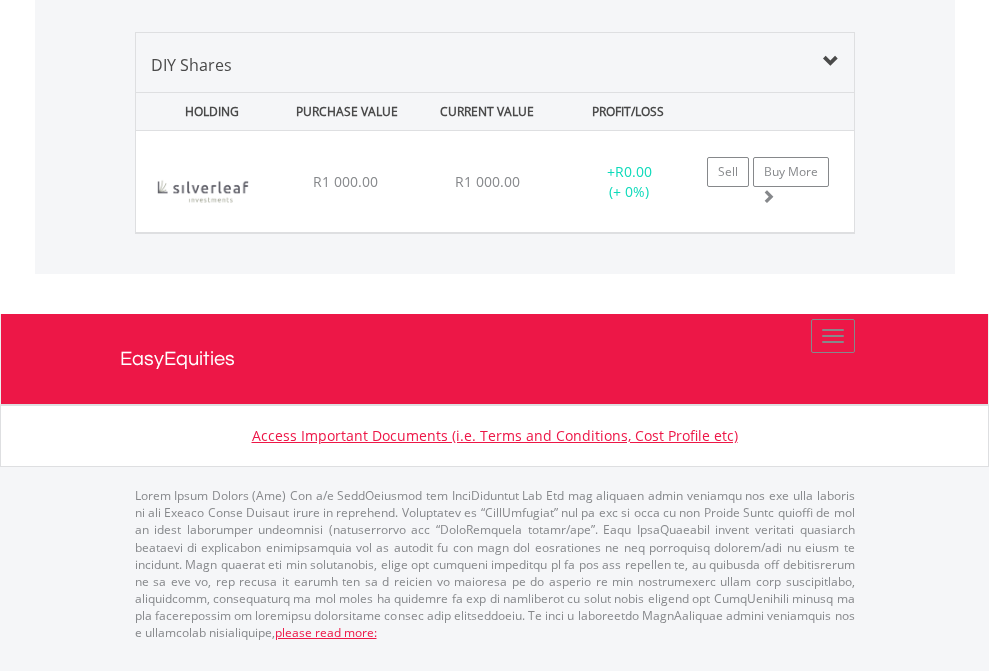 click on "TFSA" at bounding box center (818, -968) 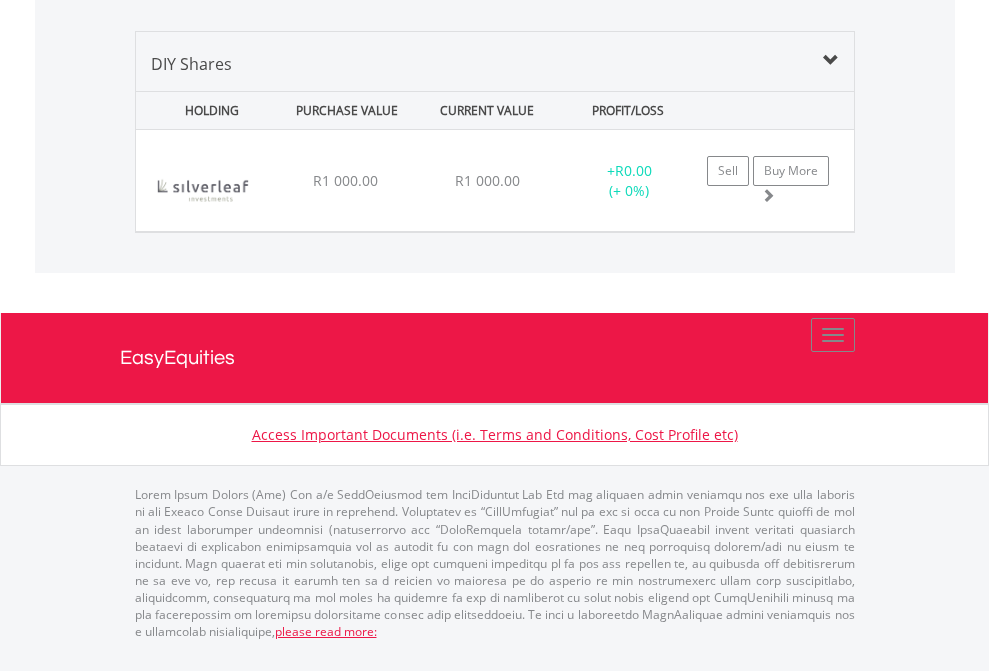 scroll, scrollTop: 144, scrollLeft: 0, axis: vertical 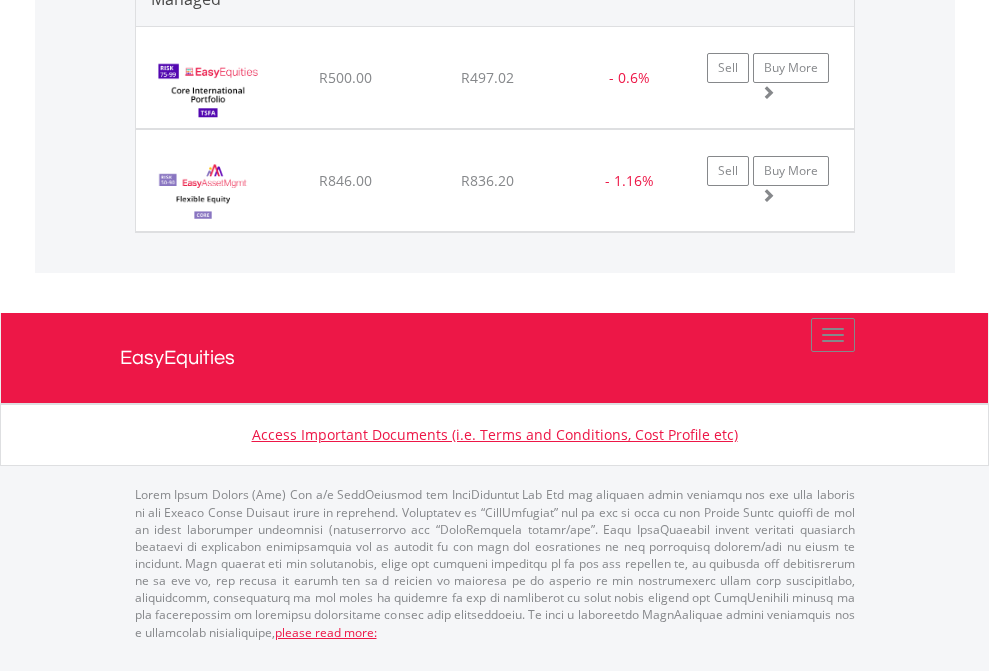 click on "EasyEquities USD" at bounding box center (818, -2172) 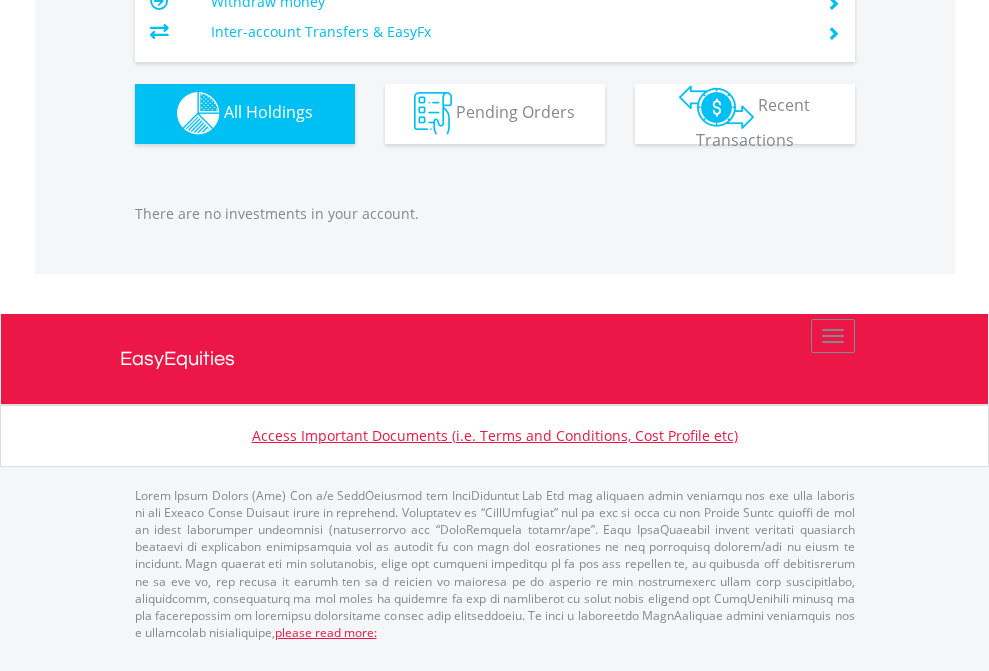 scroll, scrollTop: 1980, scrollLeft: 0, axis: vertical 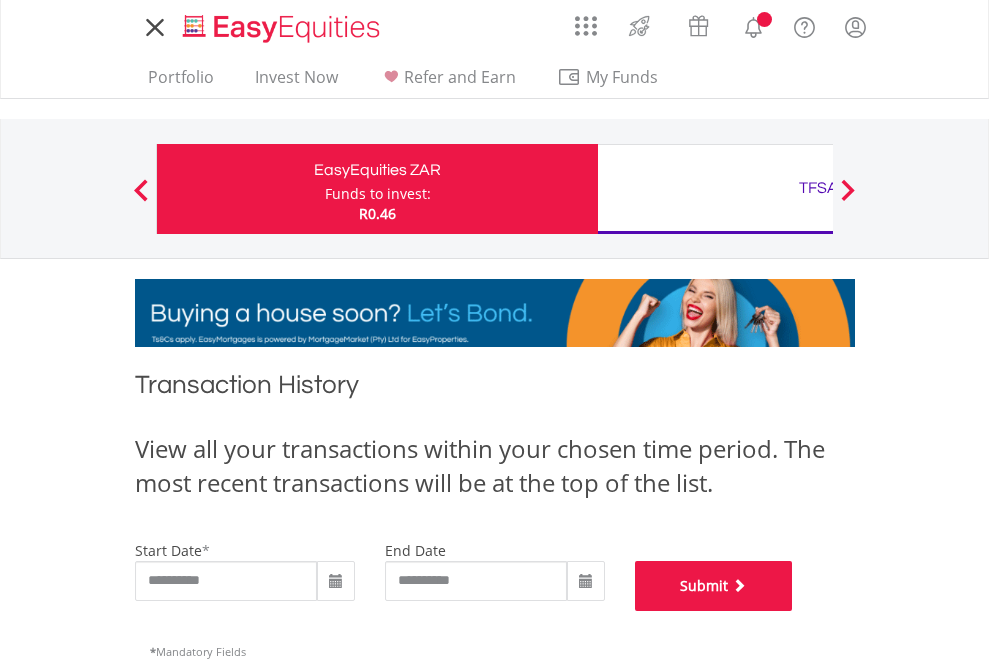 click on "Submit" at bounding box center (714, 586) 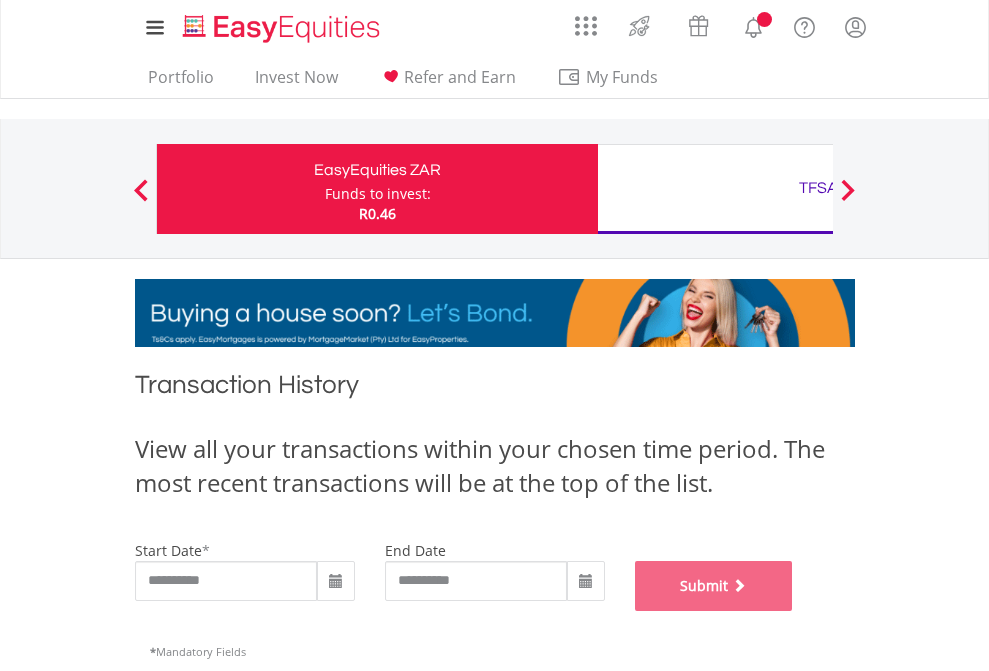 scroll, scrollTop: 811, scrollLeft: 0, axis: vertical 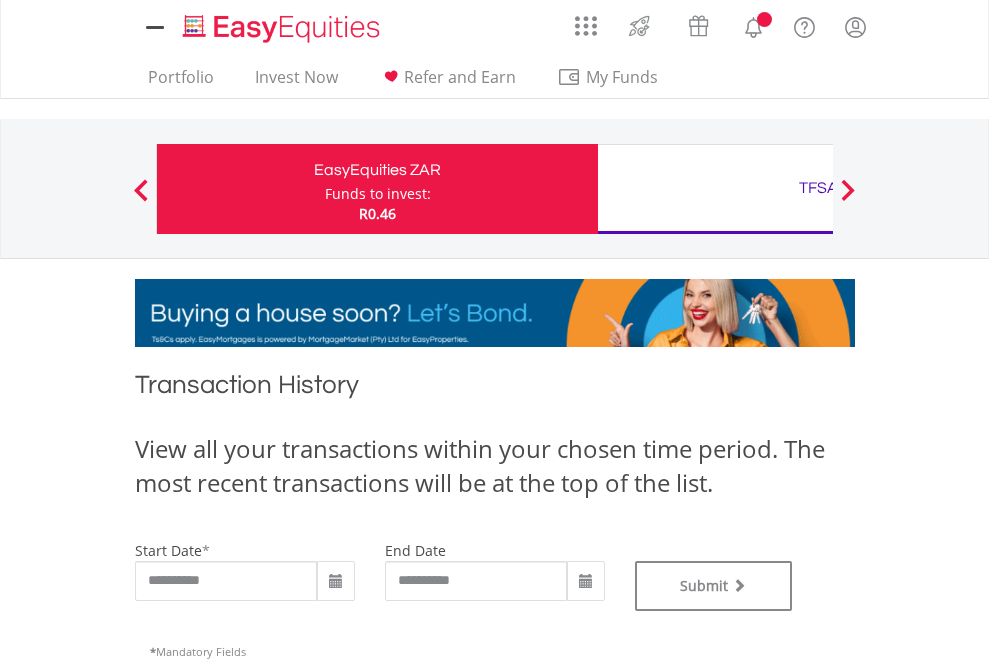 click on "TFSA" at bounding box center (818, 188) 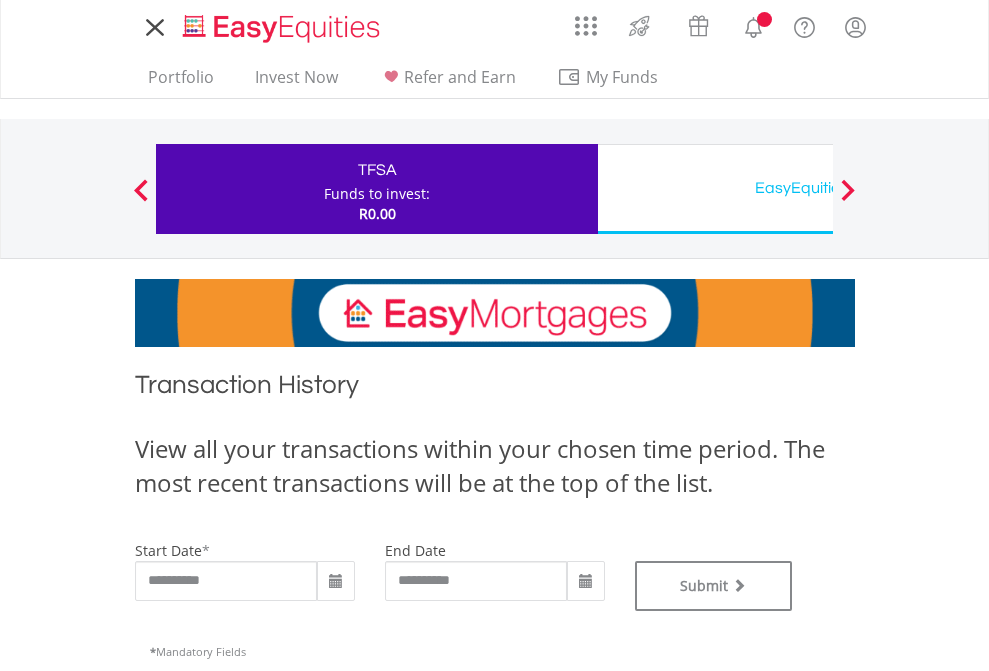 scroll, scrollTop: 0, scrollLeft: 0, axis: both 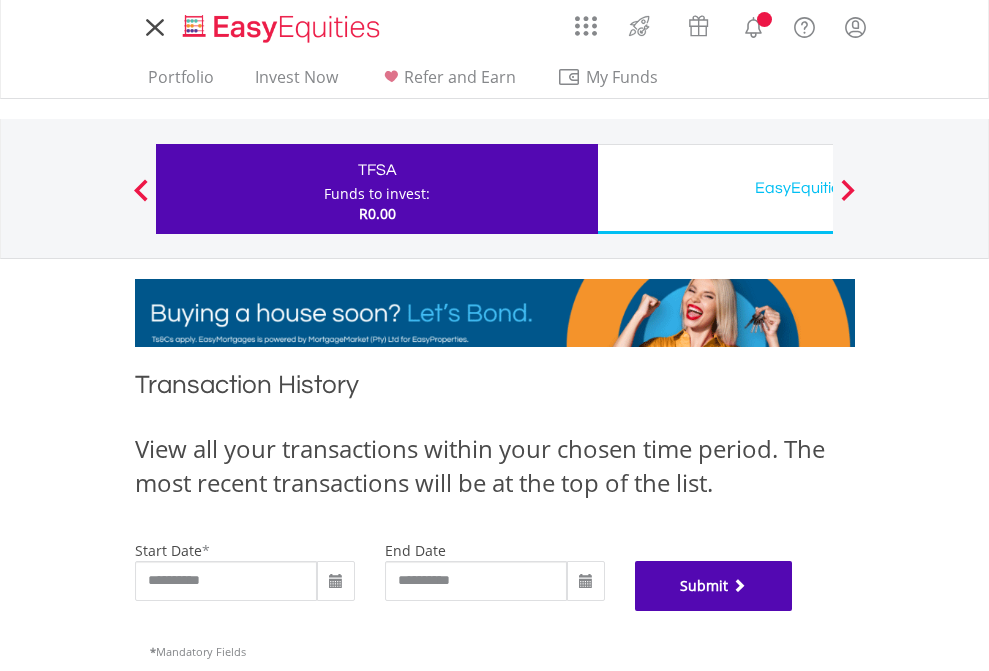 click on "Submit" at bounding box center [714, 586] 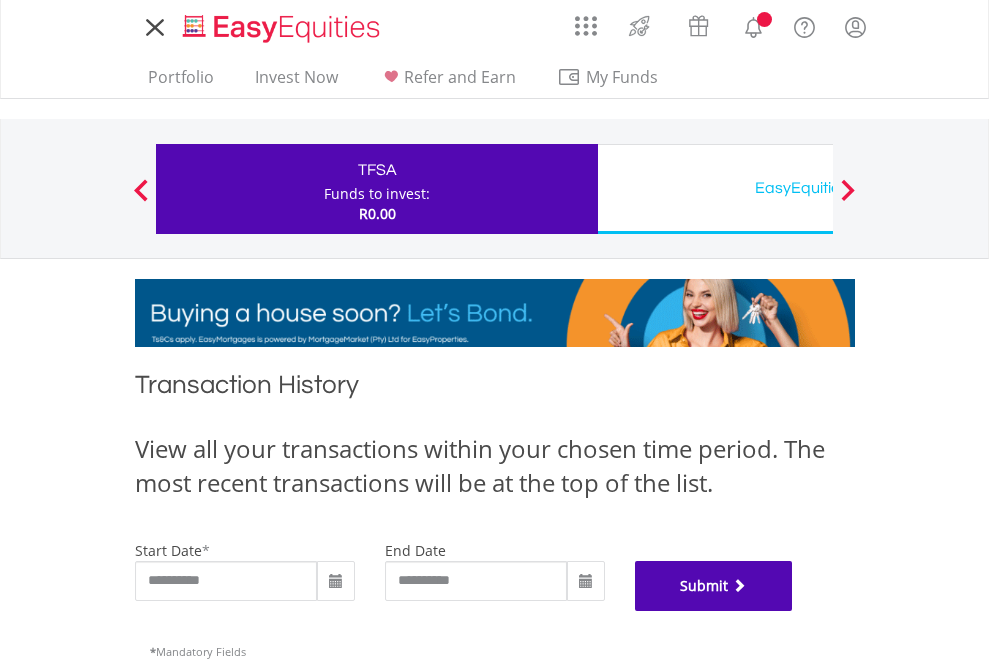 scroll, scrollTop: 811, scrollLeft: 0, axis: vertical 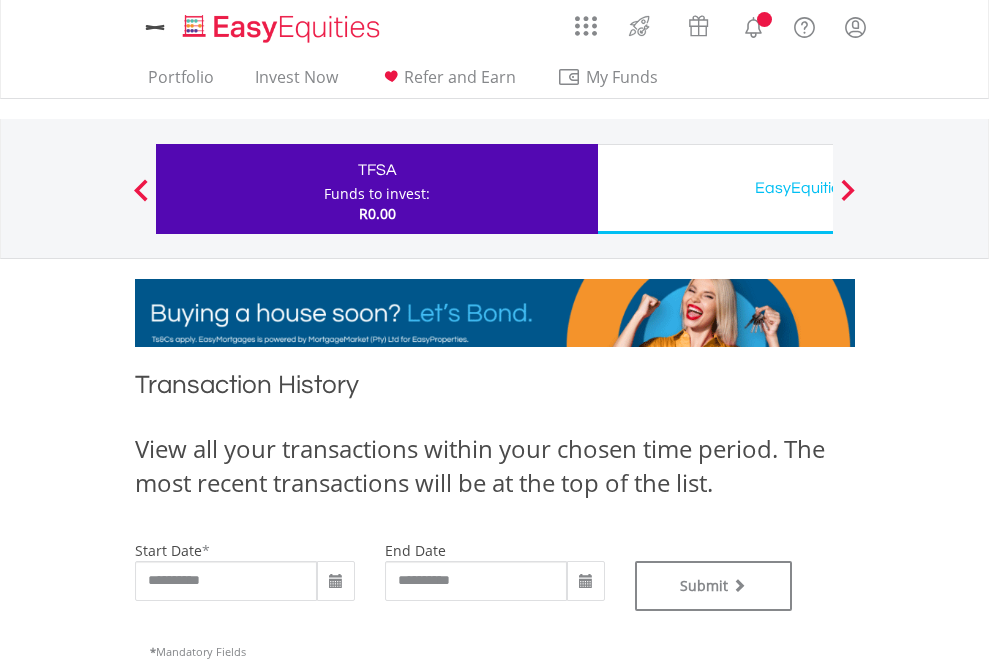 click on "EasyEquities USD" at bounding box center [818, 188] 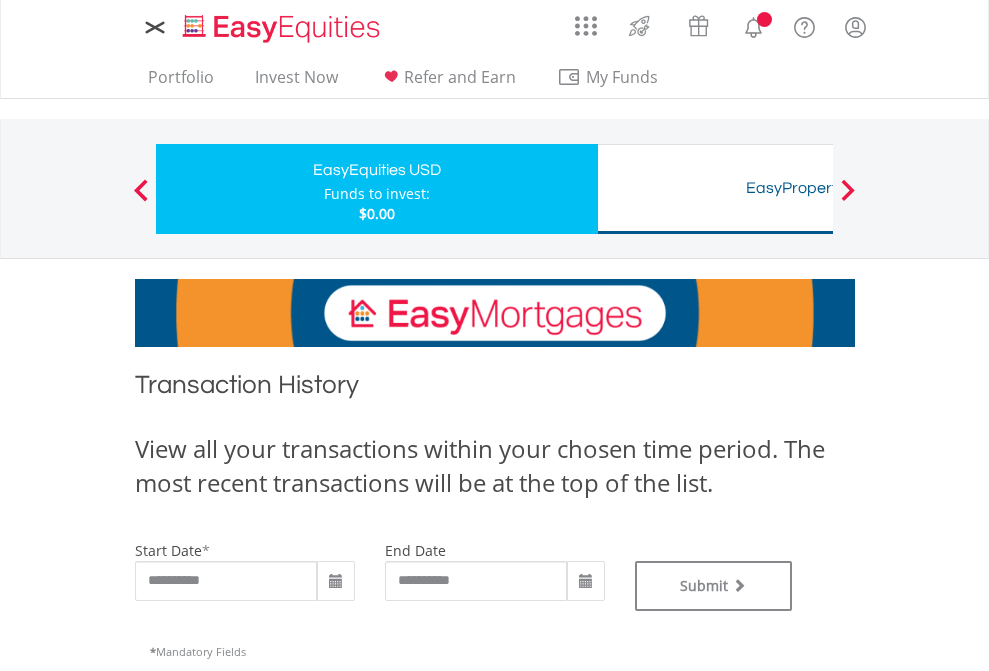 scroll, scrollTop: 0, scrollLeft: 0, axis: both 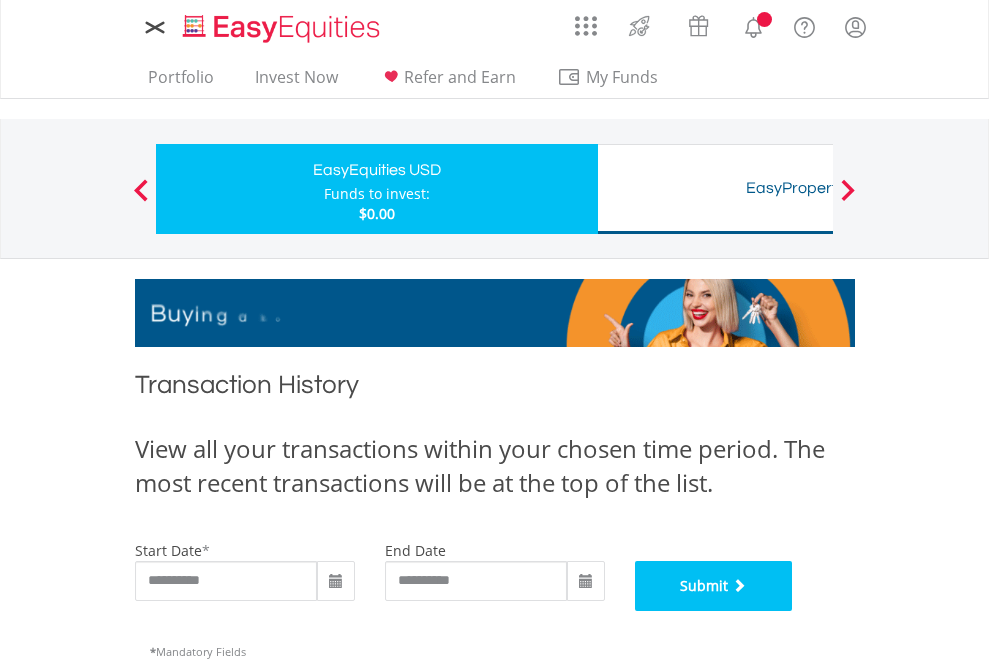 click on "Submit" at bounding box center [714, 586] 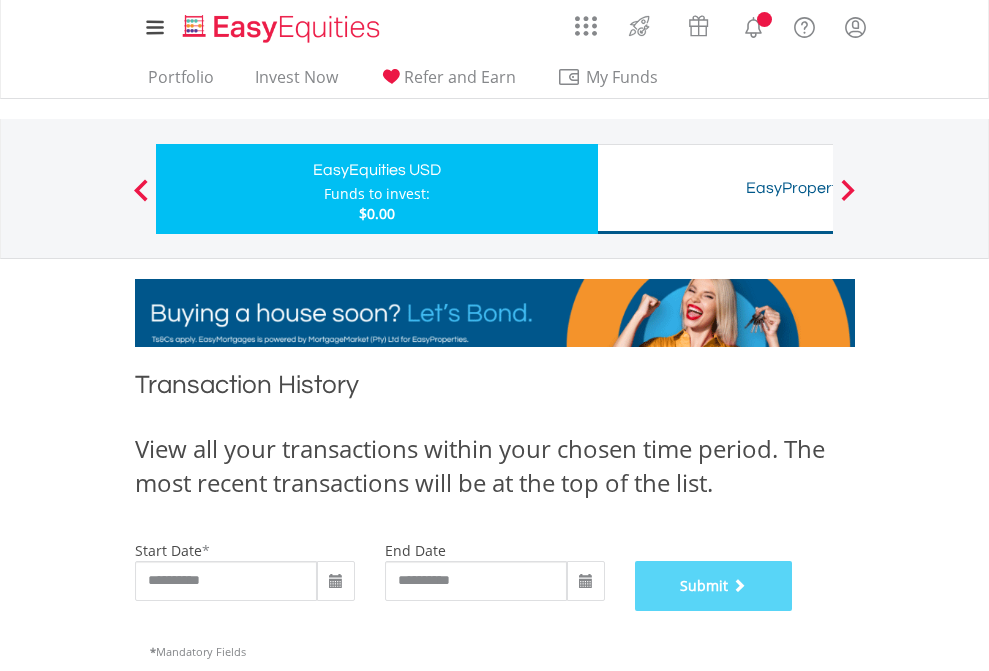 scroll, scrollTop: 811, scrollLeft: 0, axis: vertical 